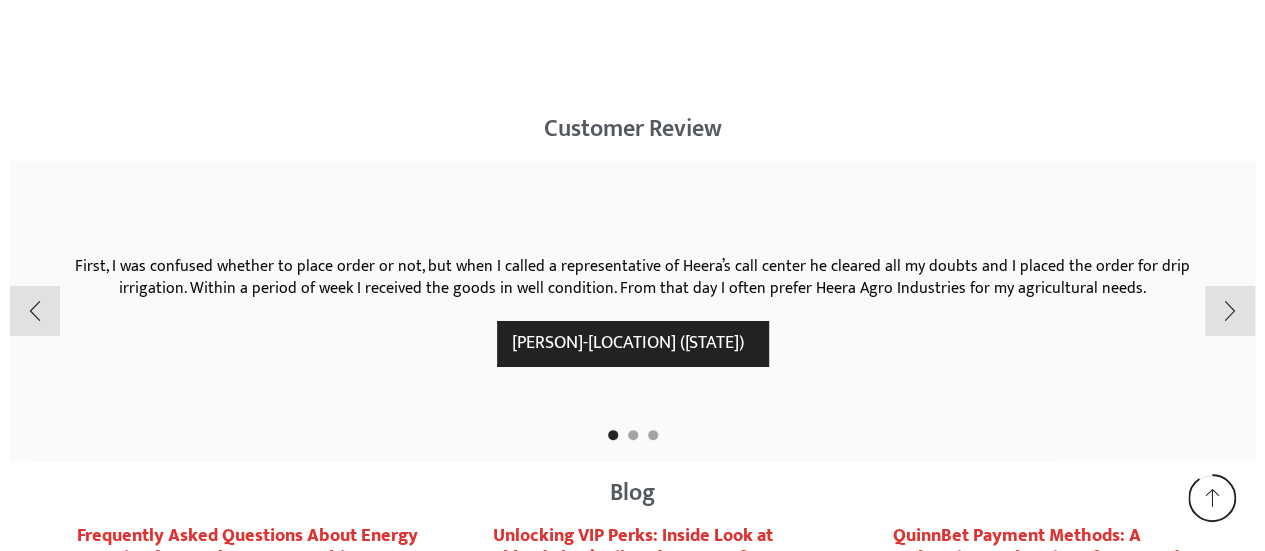scroll, scrollTop: 3400, scrollLeft: 0, axis: vertical 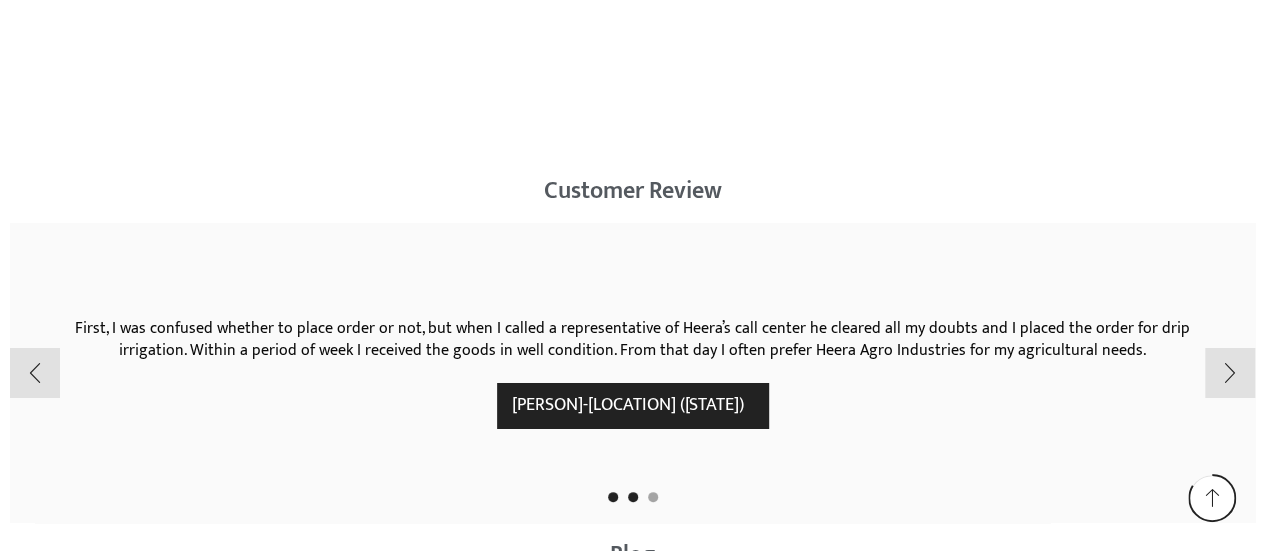 click at bounding box center (633, 497) 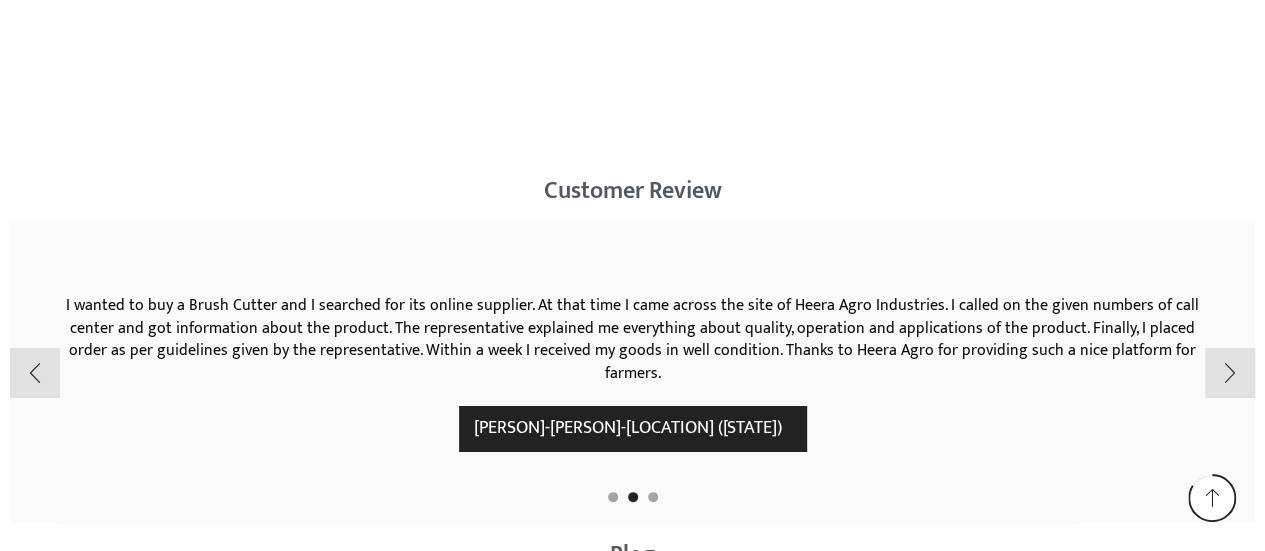 click at bounding box center [632, 498] 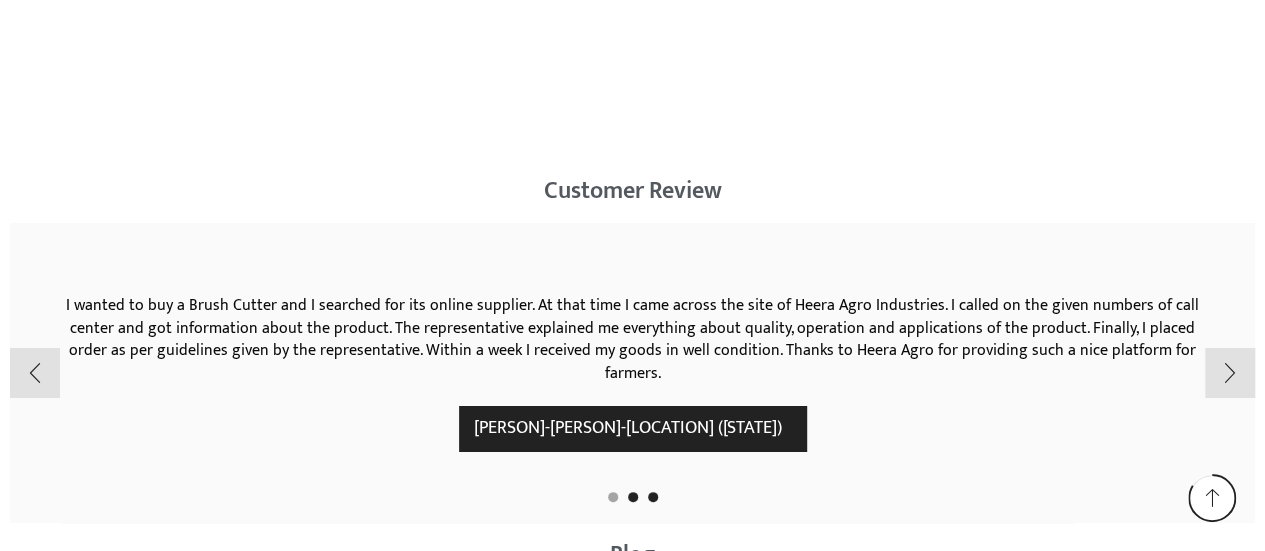 click at bounding box center [653, 497] 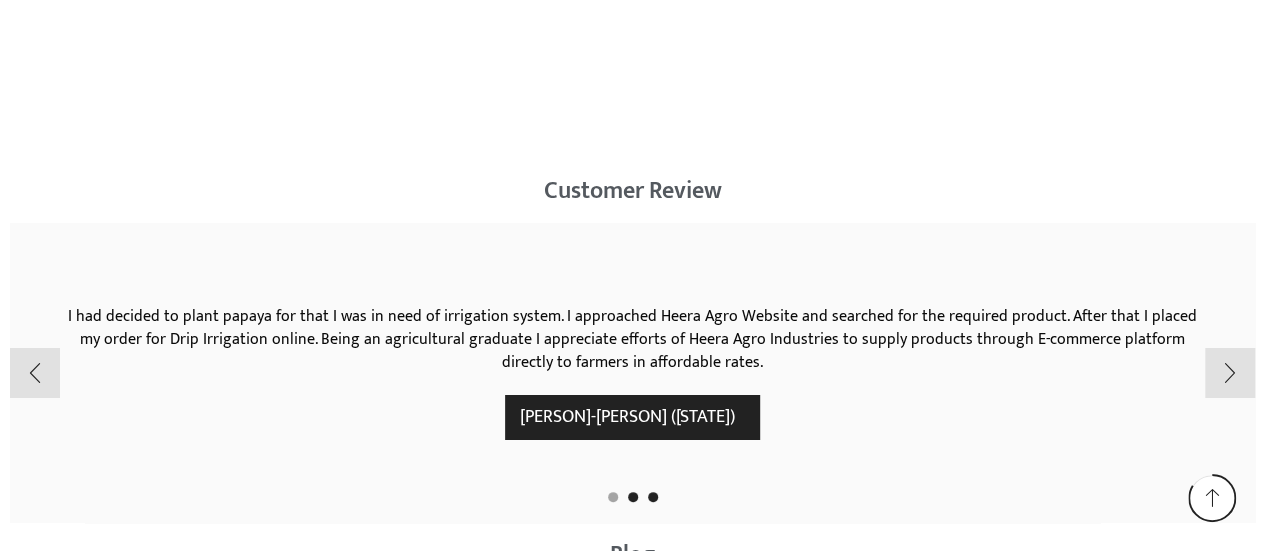 click at bounding box center (633, 497) 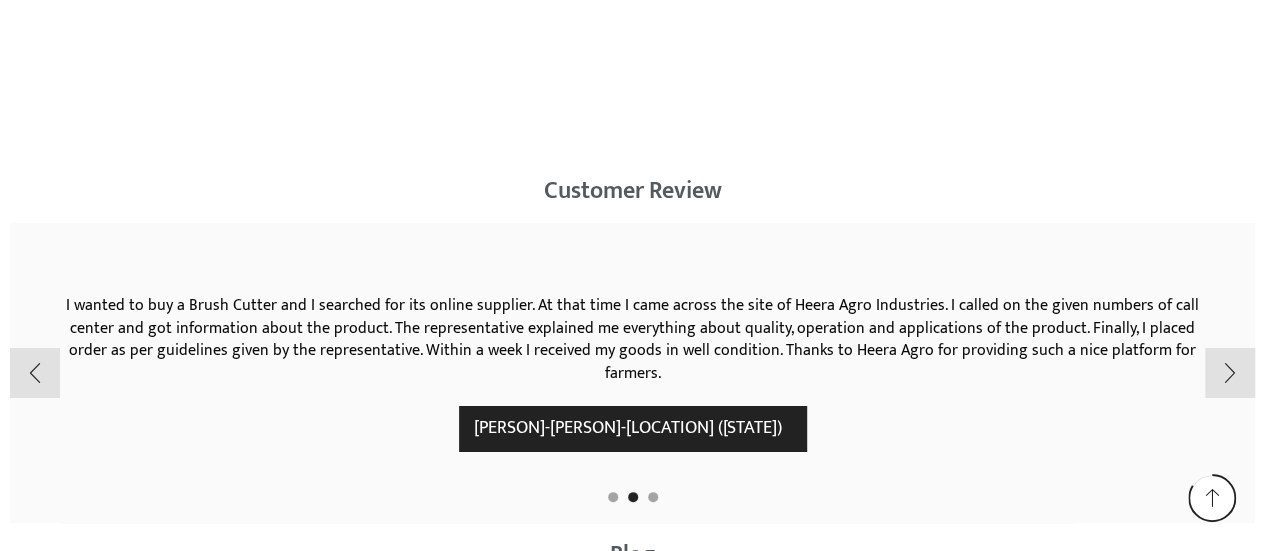 click at bounding box center [632, 498] 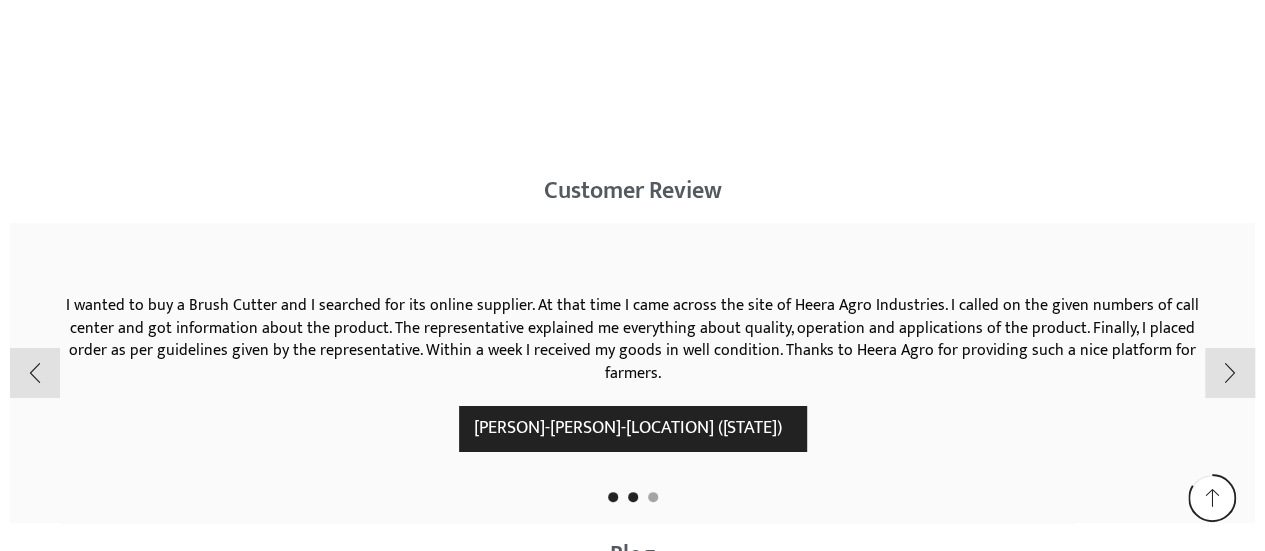 click at bounding box center [613, 497] 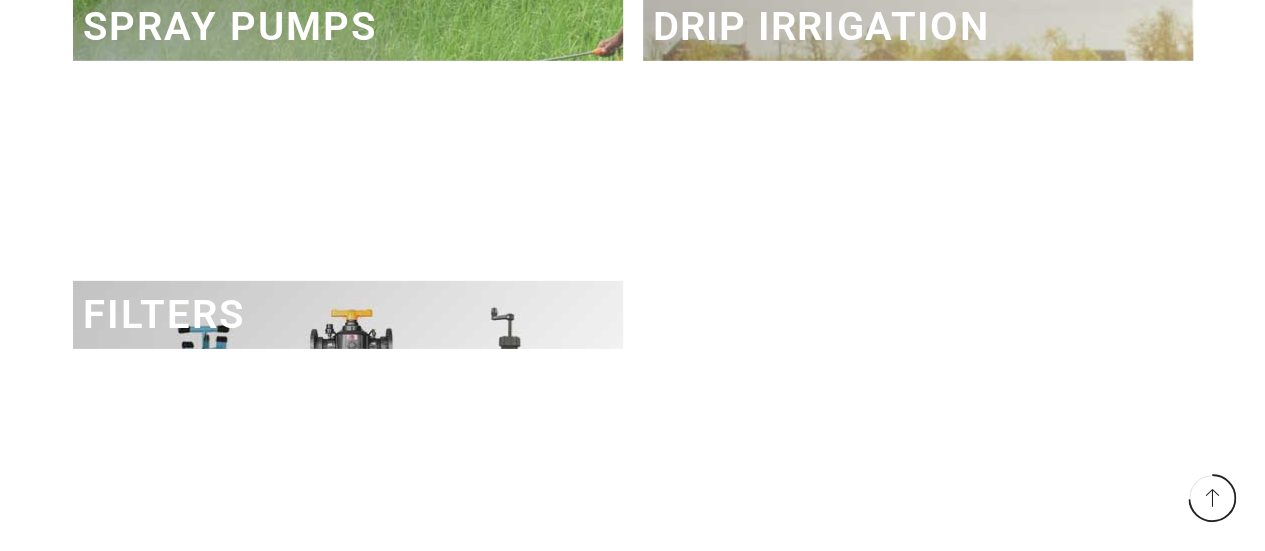 scroll, scrollTop: 3000, scrollLeft: 0, axis: vertical 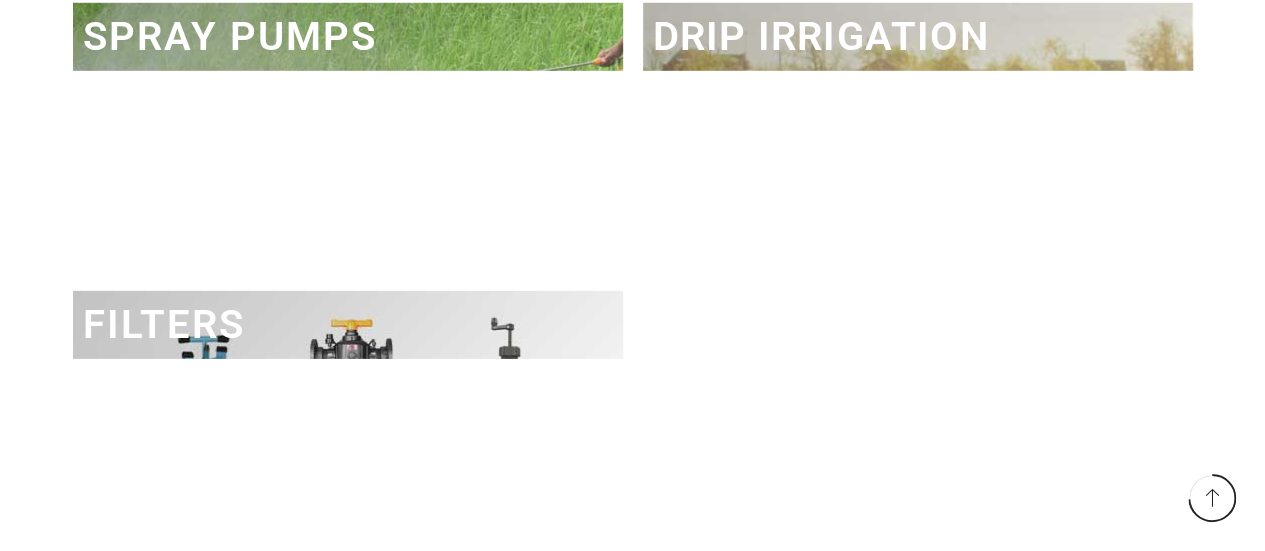 click on "FILTERS" at bounding box center [164, 324] 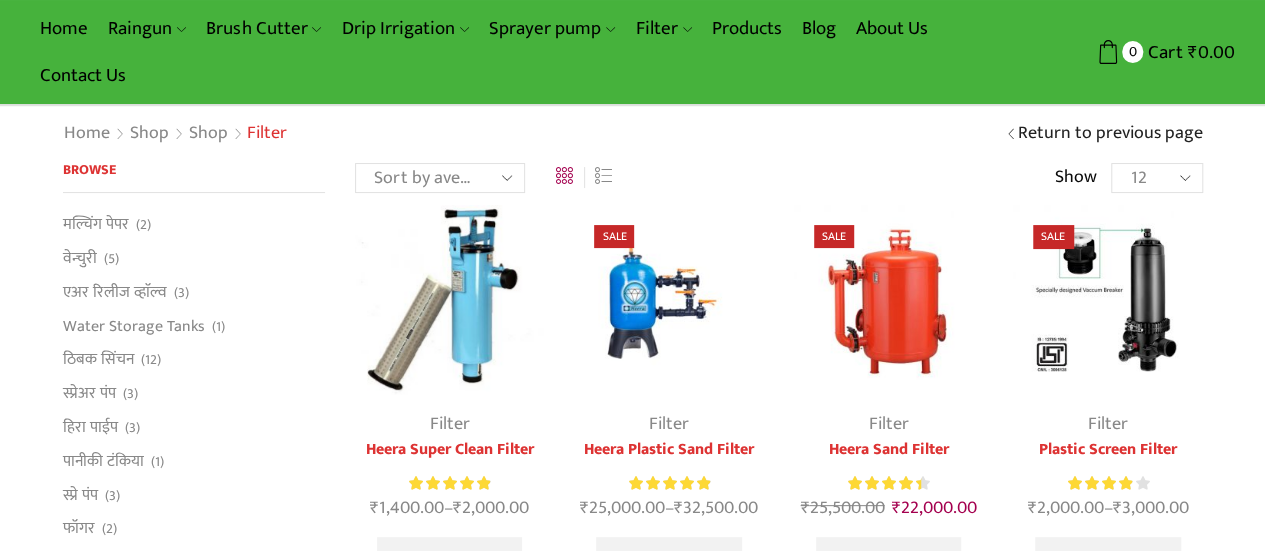scroll, scrollTop: 0, scrollLeft: 0, axis: both 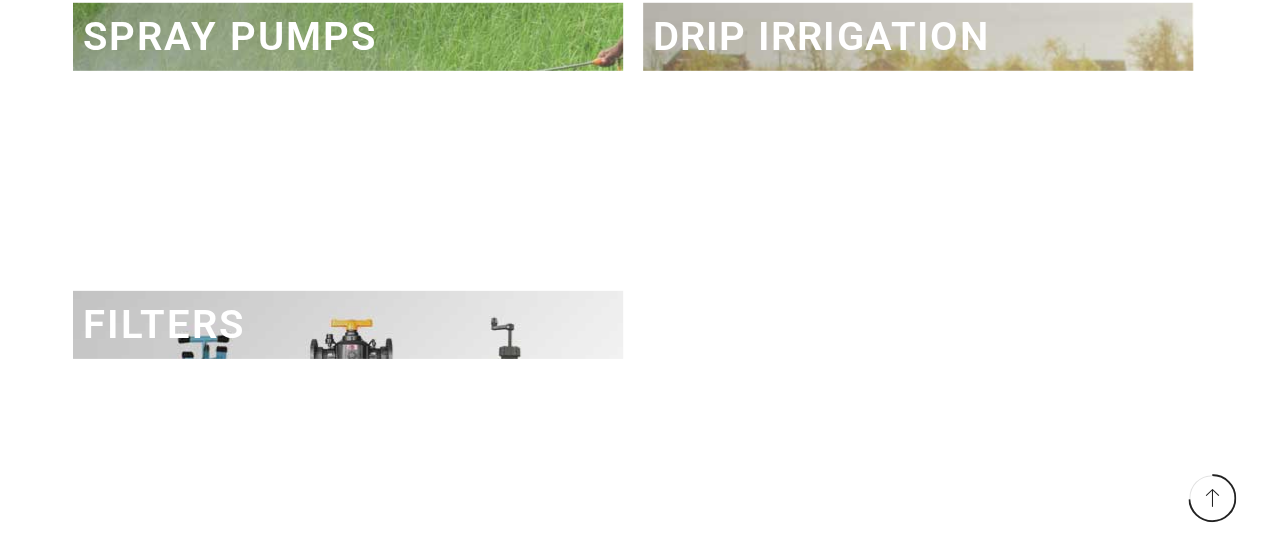 click on "DRIP IRRIGATION" at bounding box center (821, 36) 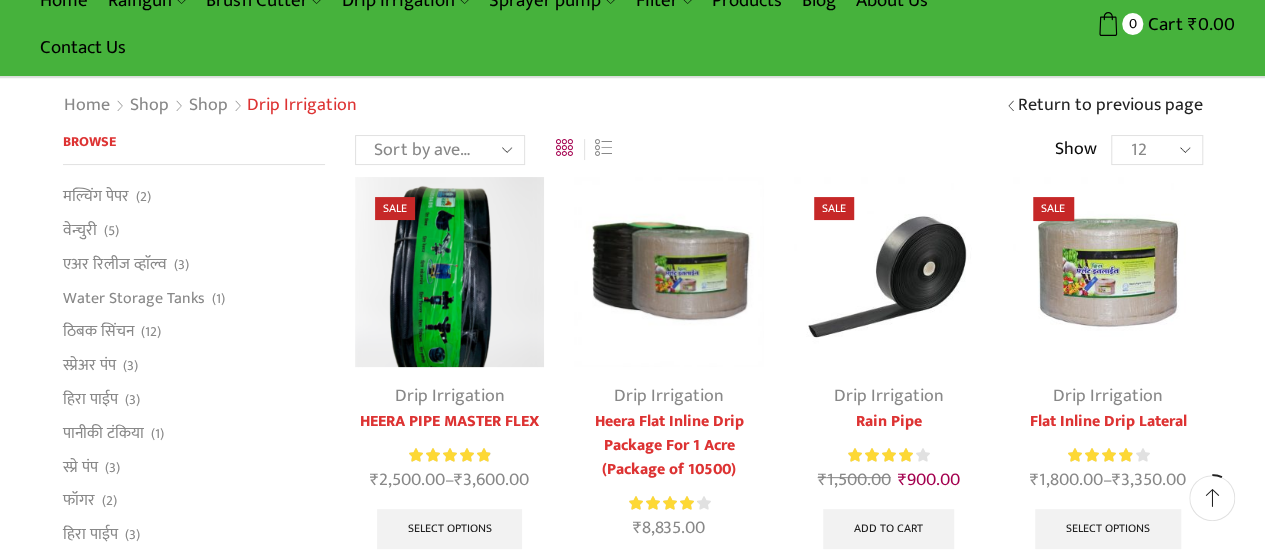 scroll, scrollTop: 200, scrollLeft: 0, axis: vertical 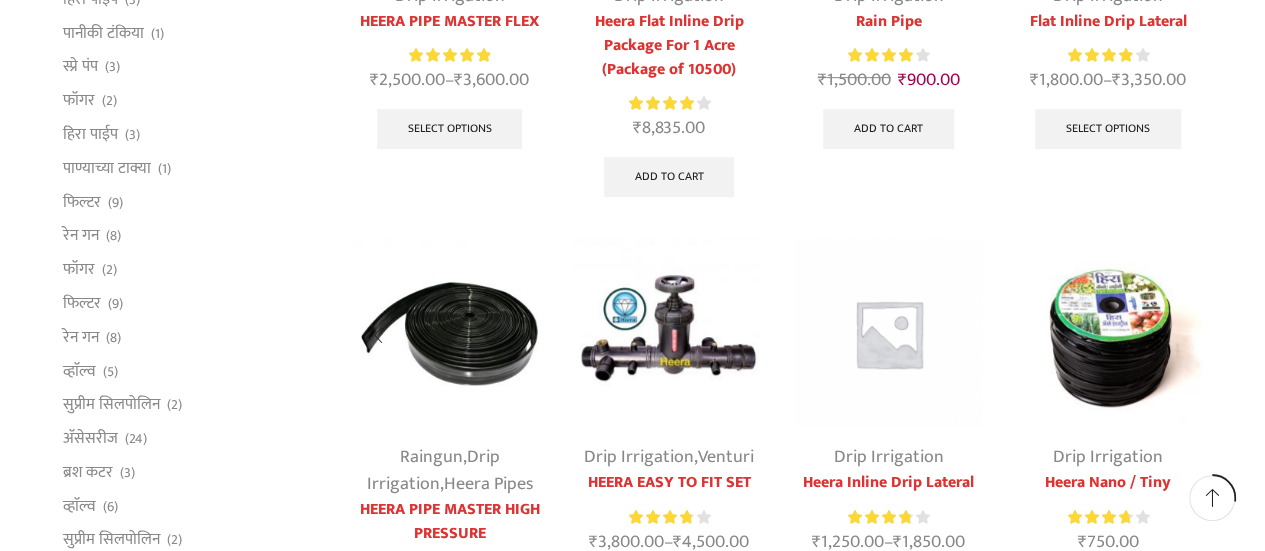 click on "Drip Irrigation" at bounding box center [433, 470] 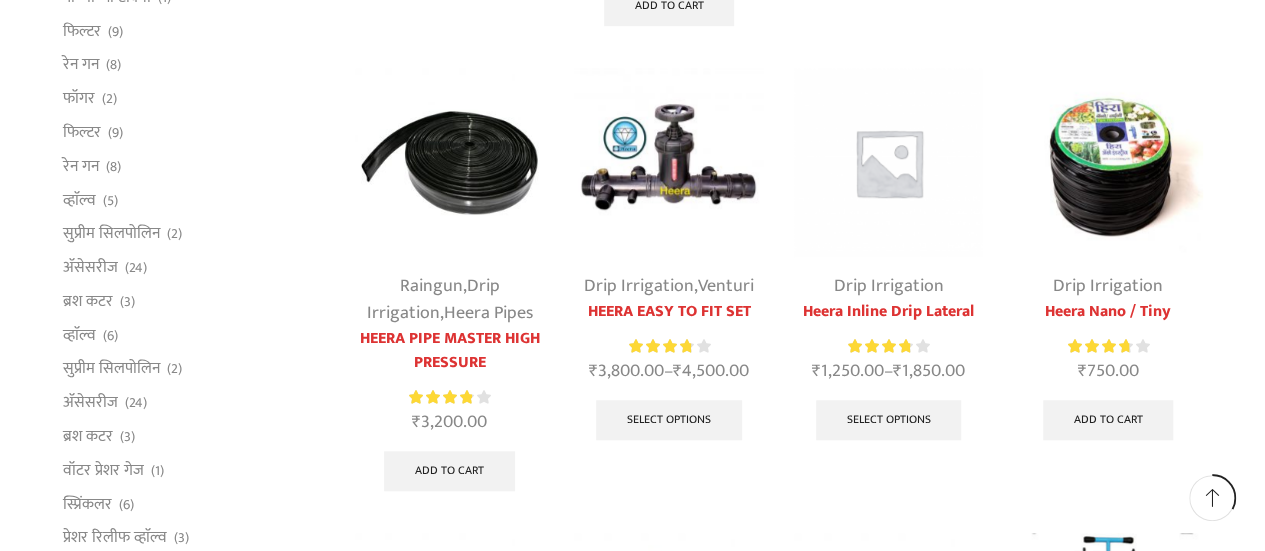 scroll, scrollTop: 794, scrollLeft: 0, axis: vertical 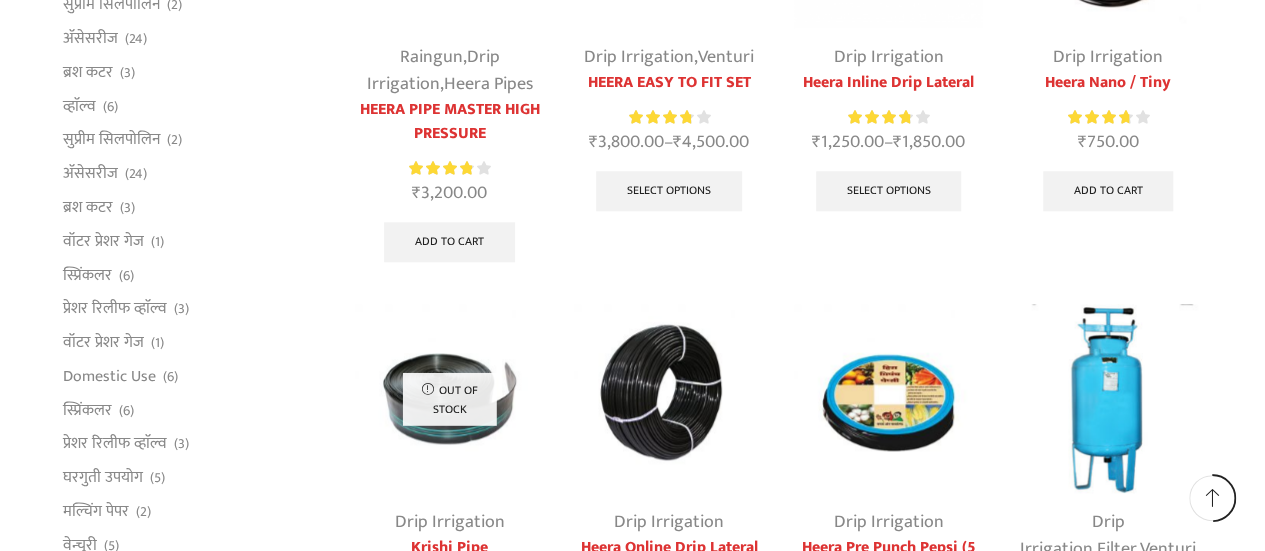click on "HEERA PIPE MASTER HIGH PRESSURE" at bounding box center (449, 122) 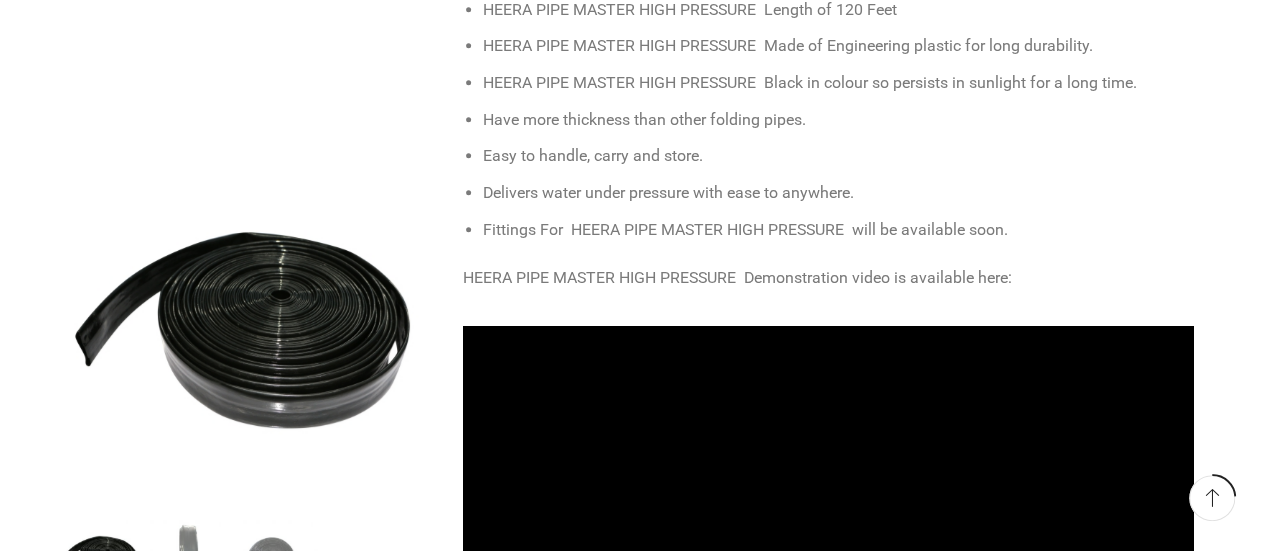 scroll, scrollTop: 837, scrollLeft: 0, axis: vertical 